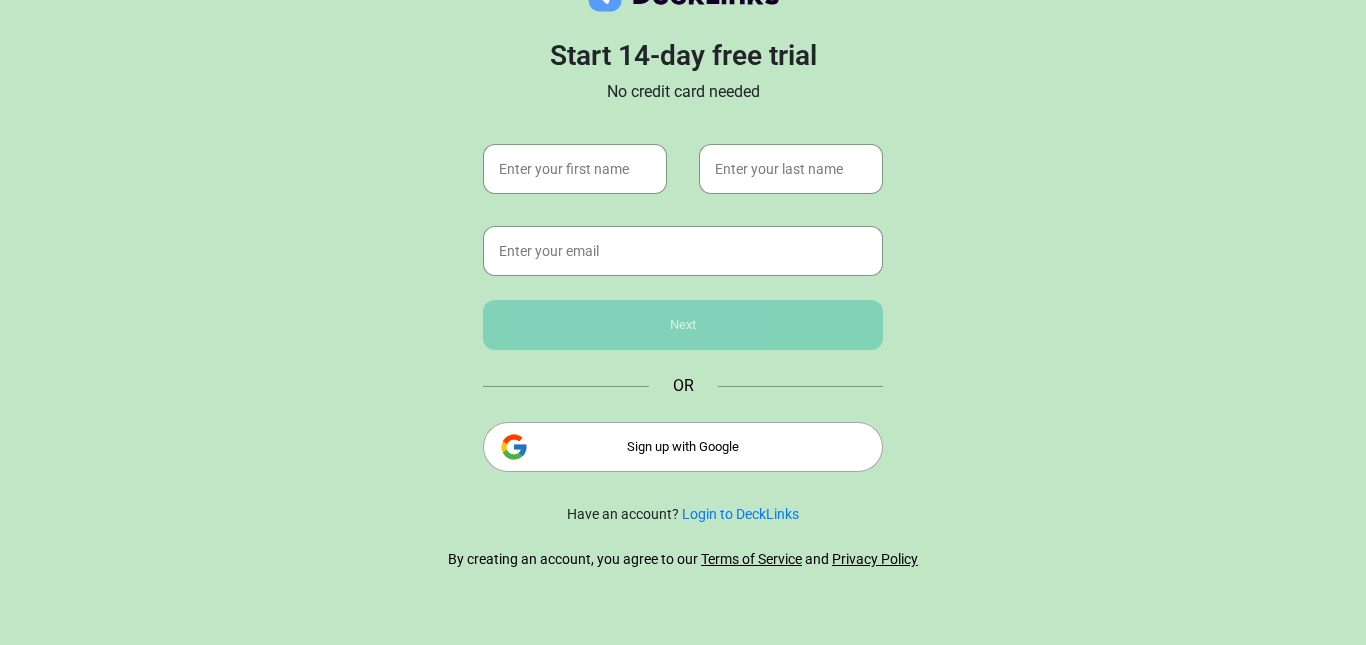 scroll, scrollTop: 0, scrollLeft: 0, axis: both 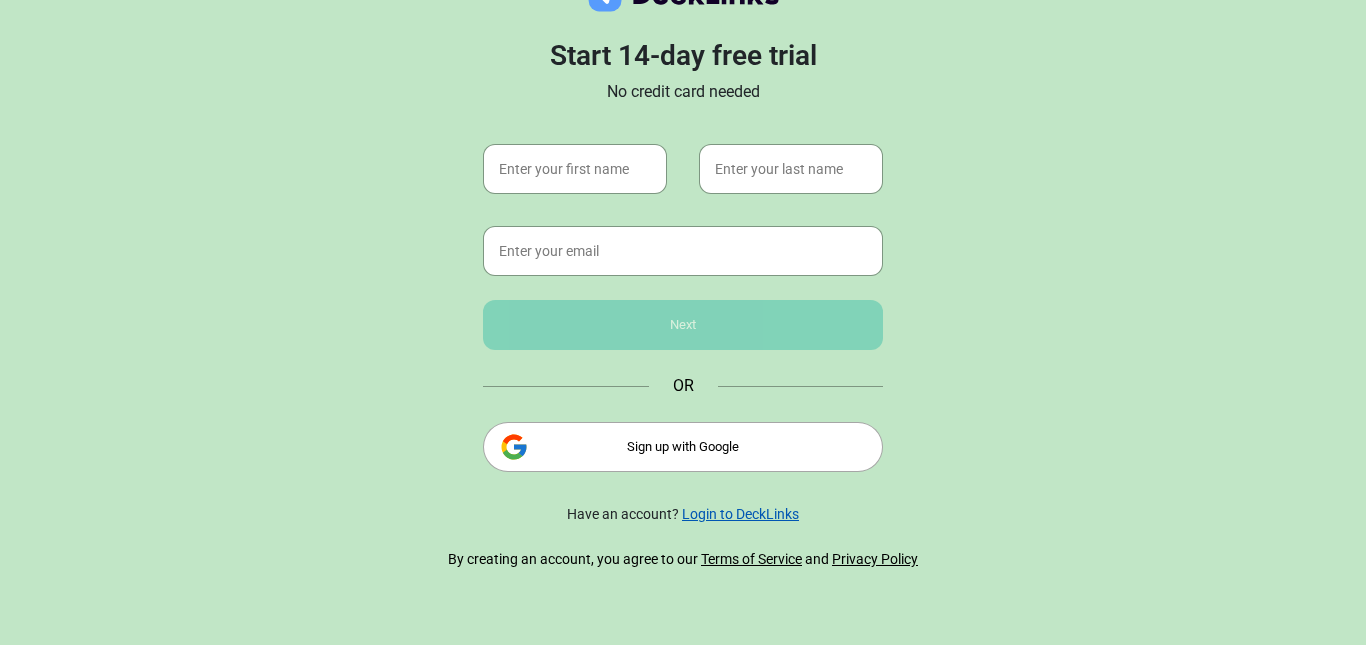 click on "Login to DeckLinks" at bounding box center [740, 514] 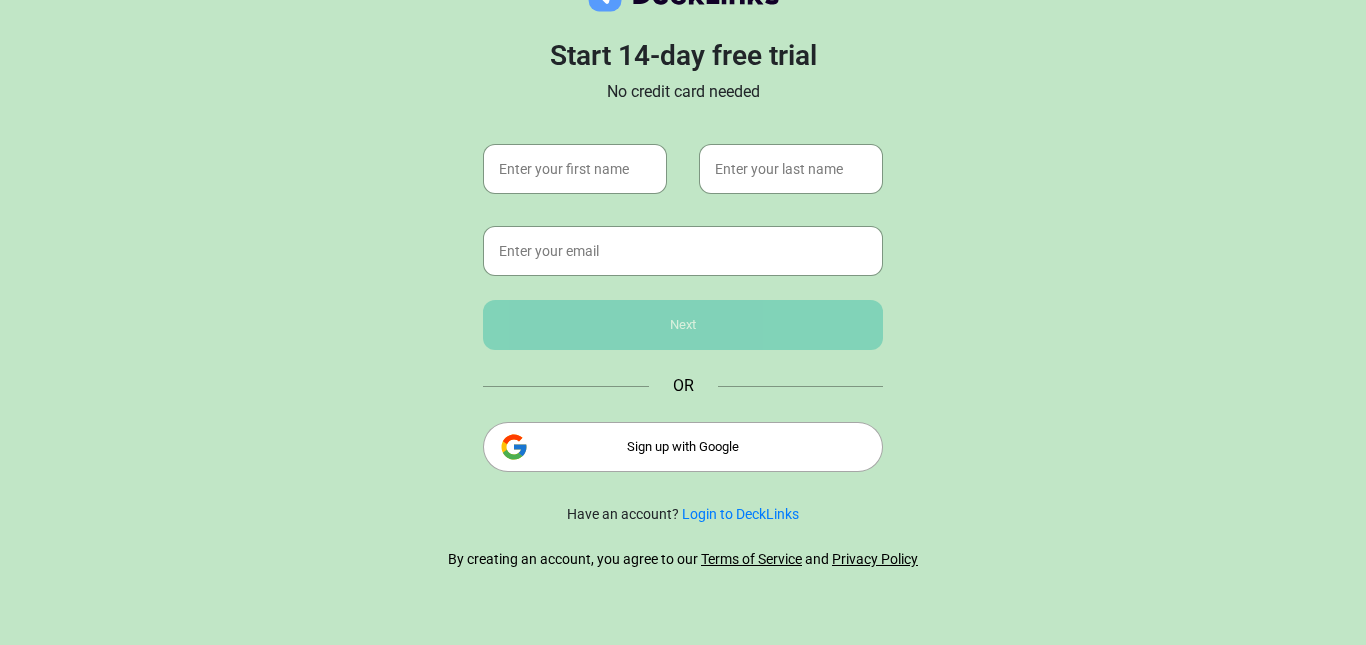 scroll, scrollTop: 0, scrollLeft: 0, axis: both 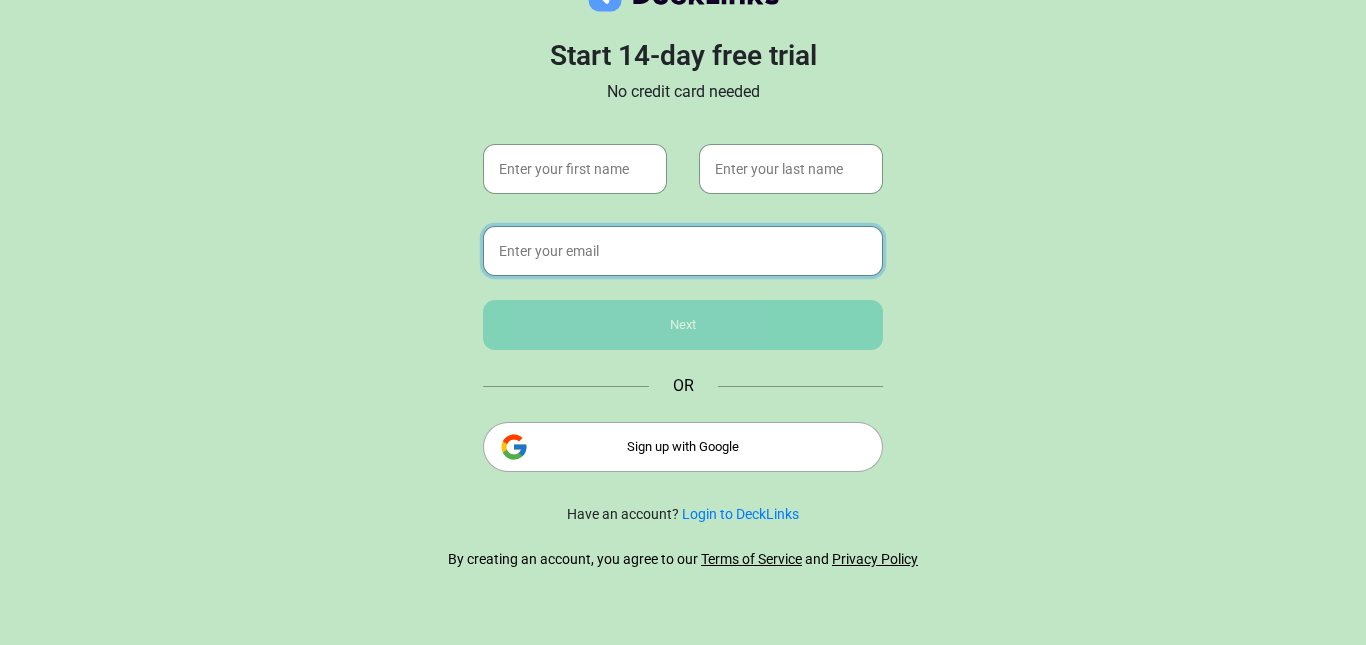 click at bounding box center [683, 251] 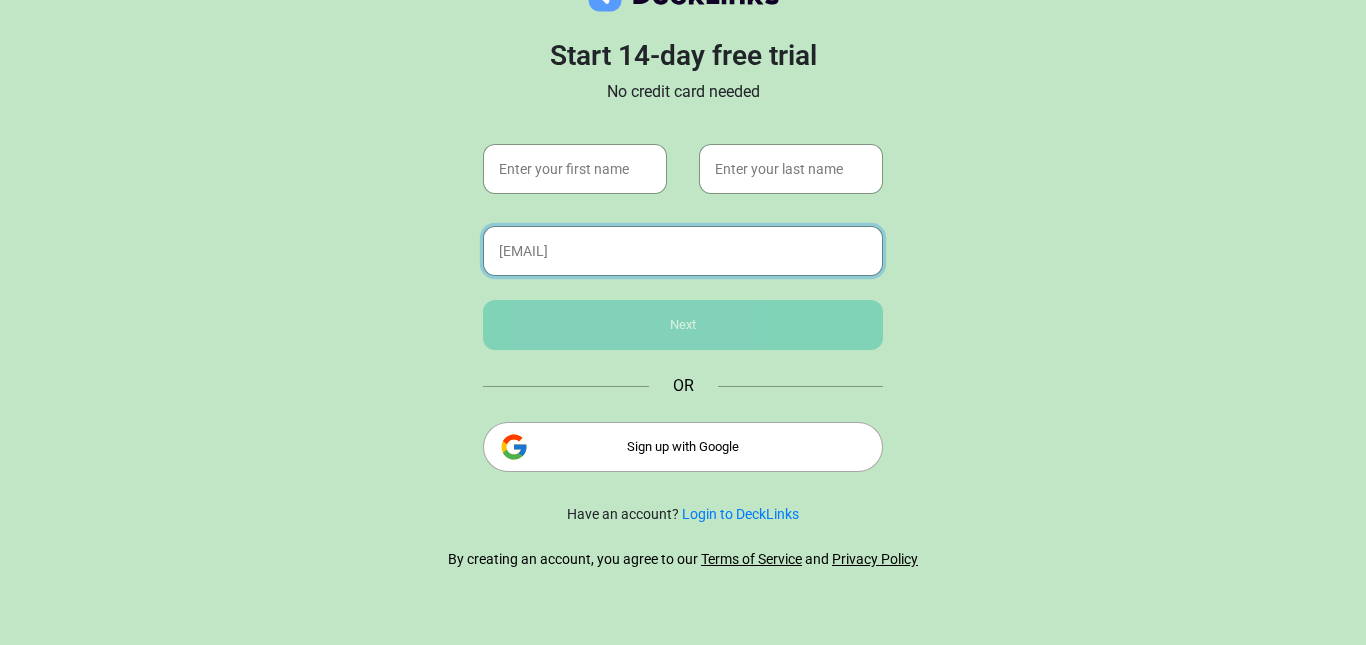 click on "[EMAIL]" at bounding box center [683, 251] 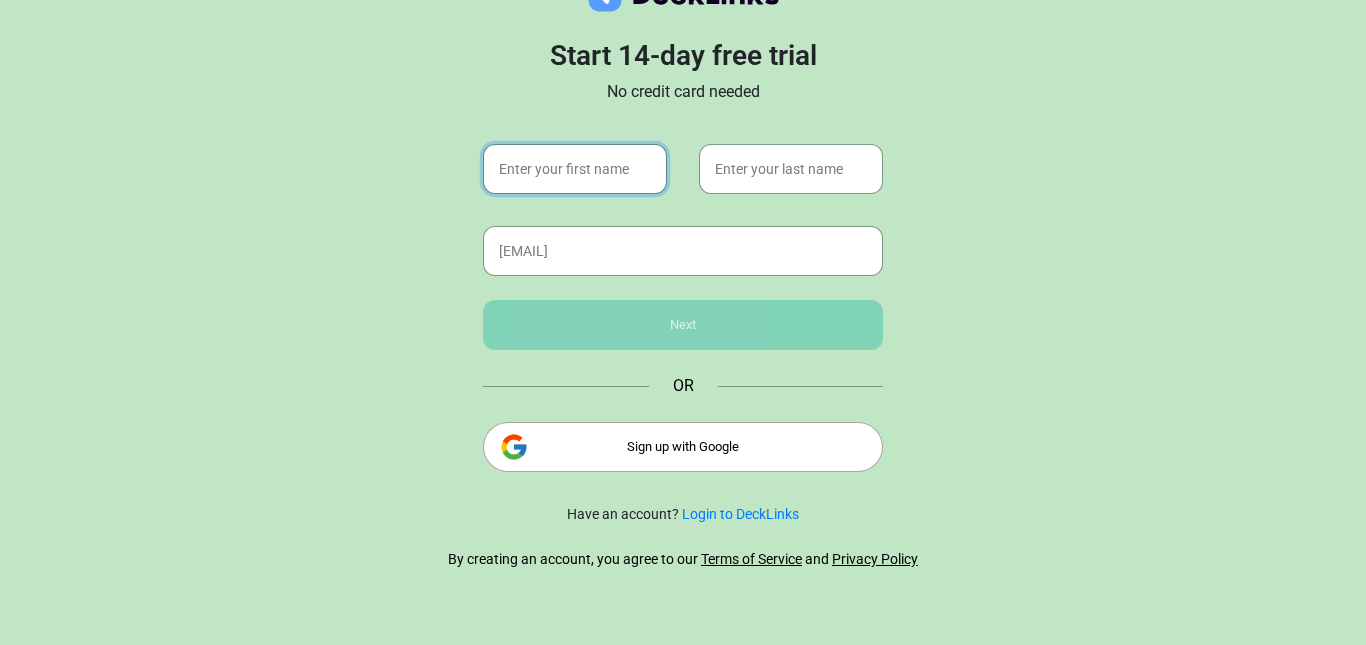 click at bounding box center [575, 169] 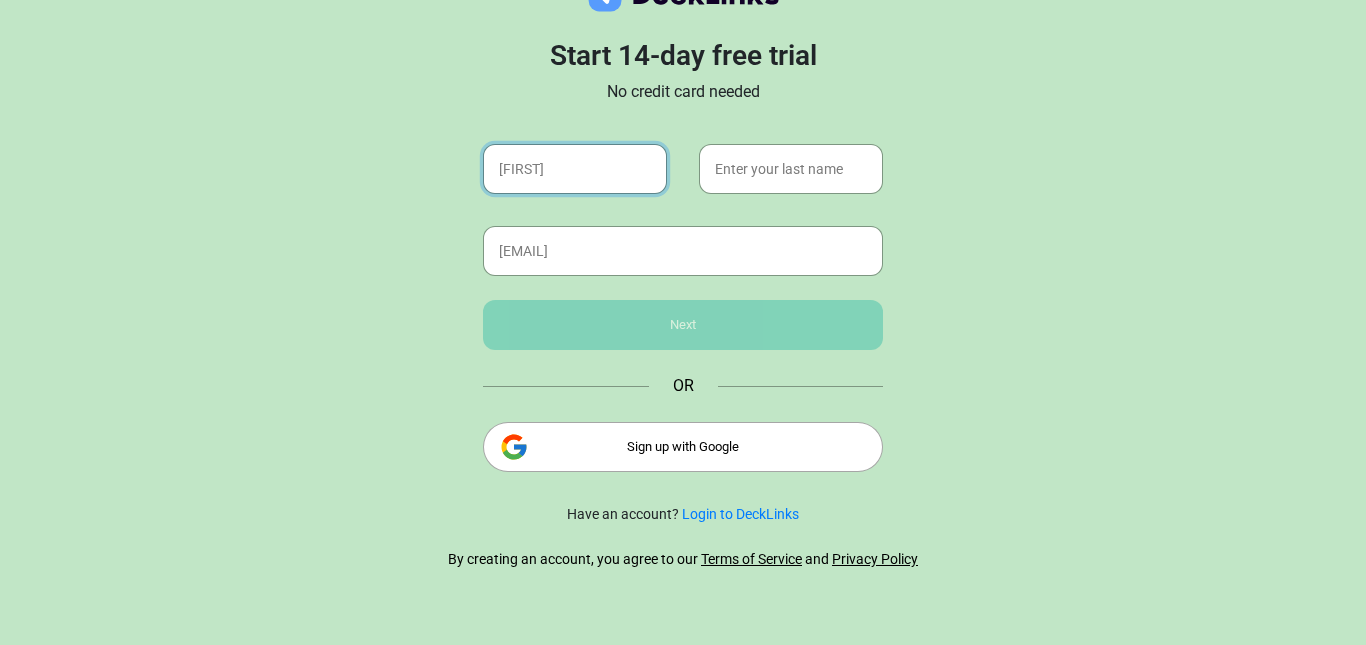 type on "[FIRST]" 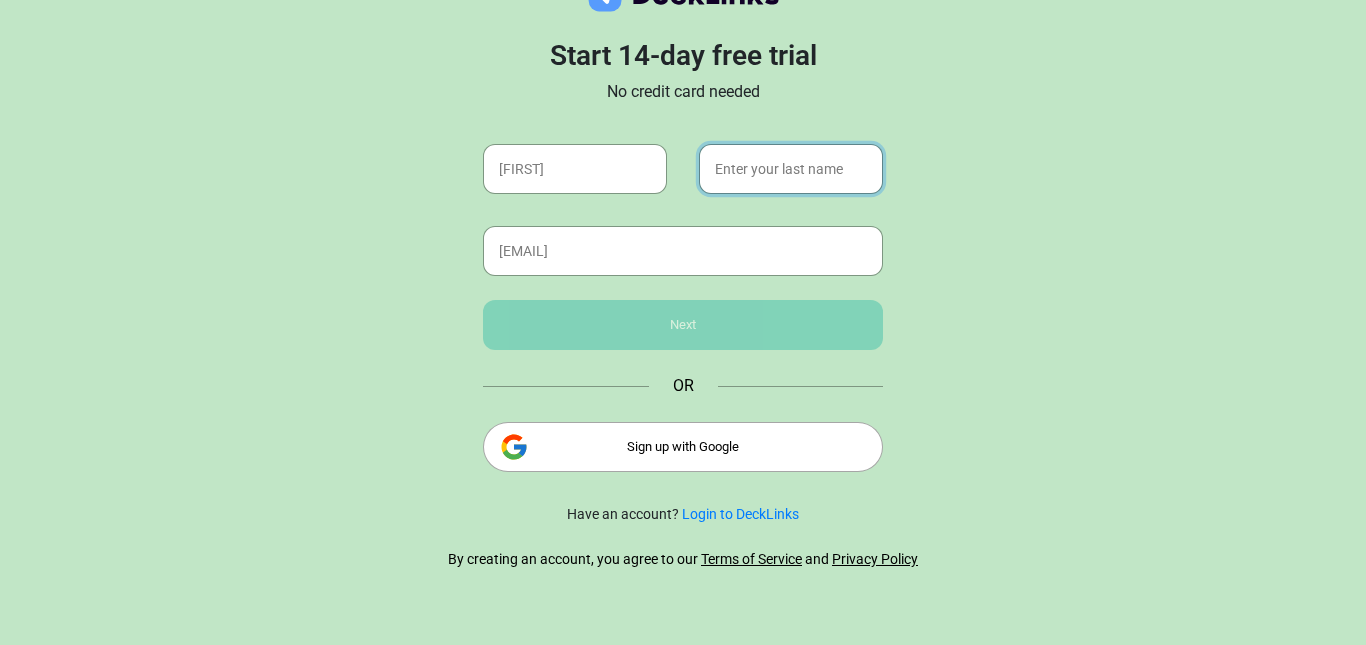 click at bounding box center [791, 169] 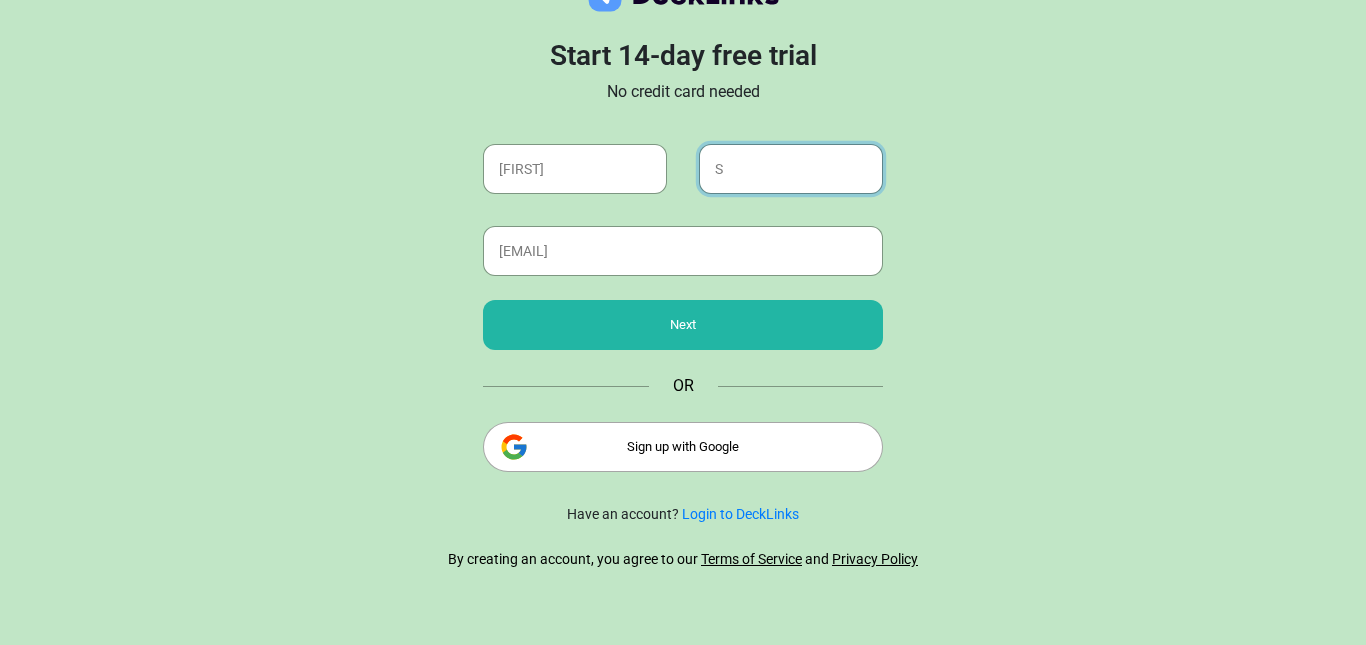 type on "S" 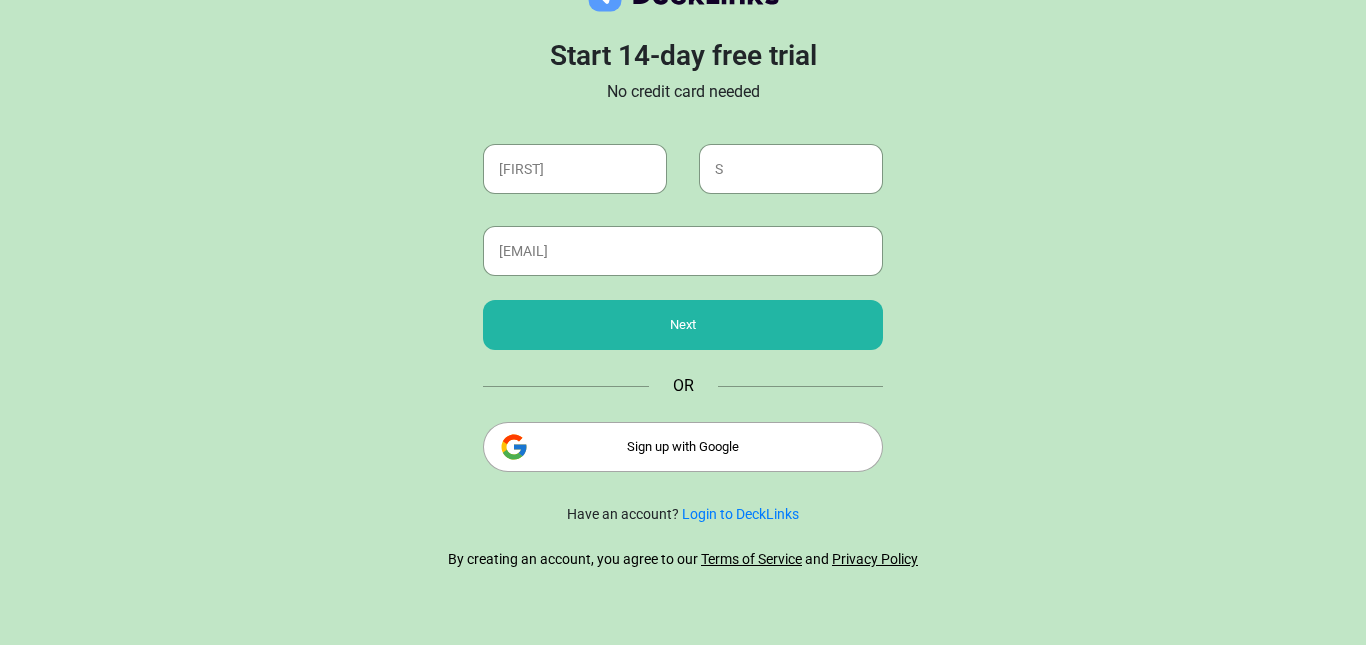 click on "Next" at bounding box center (683, 325) 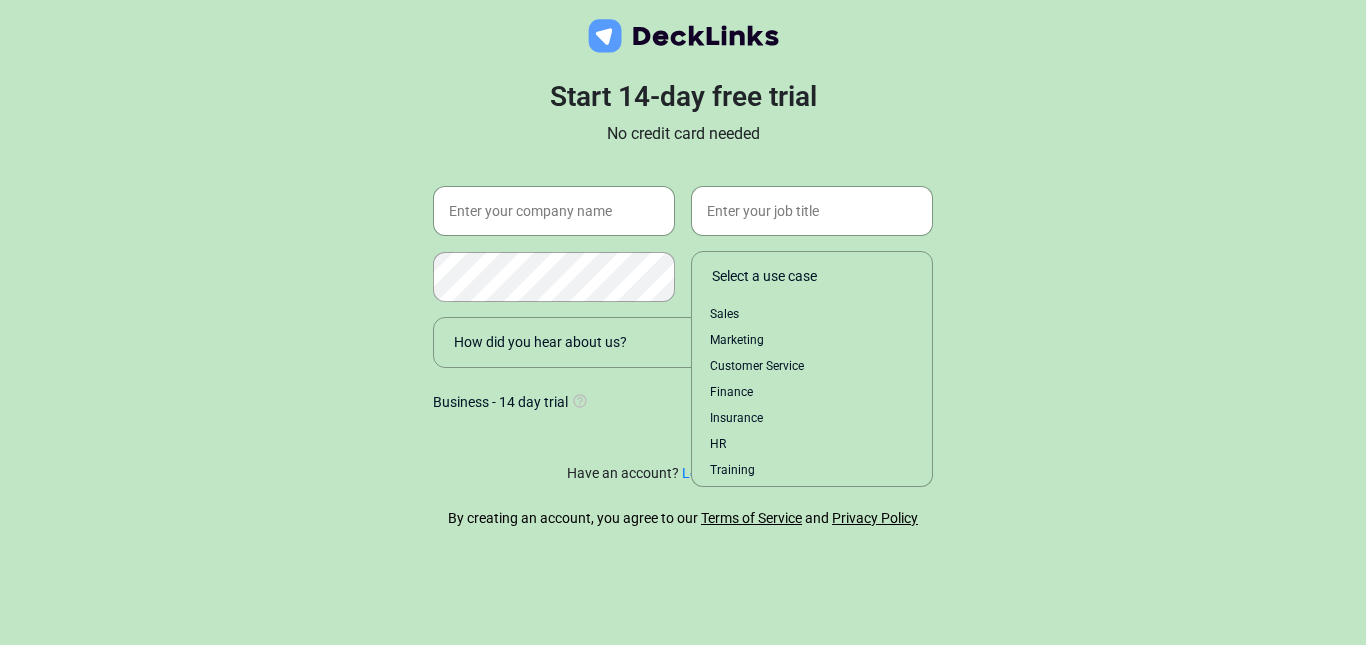 click on "Select a use case" at bounding box center (817, 276) 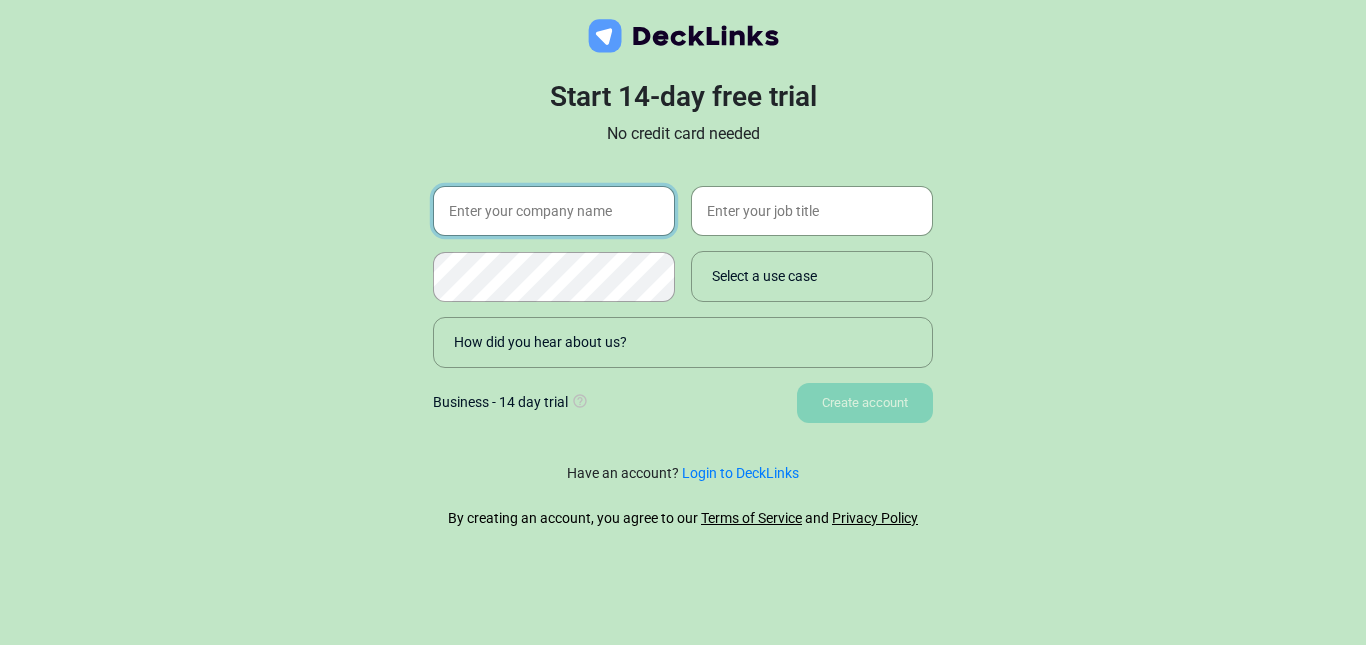 click at bounding box center (554, 211) 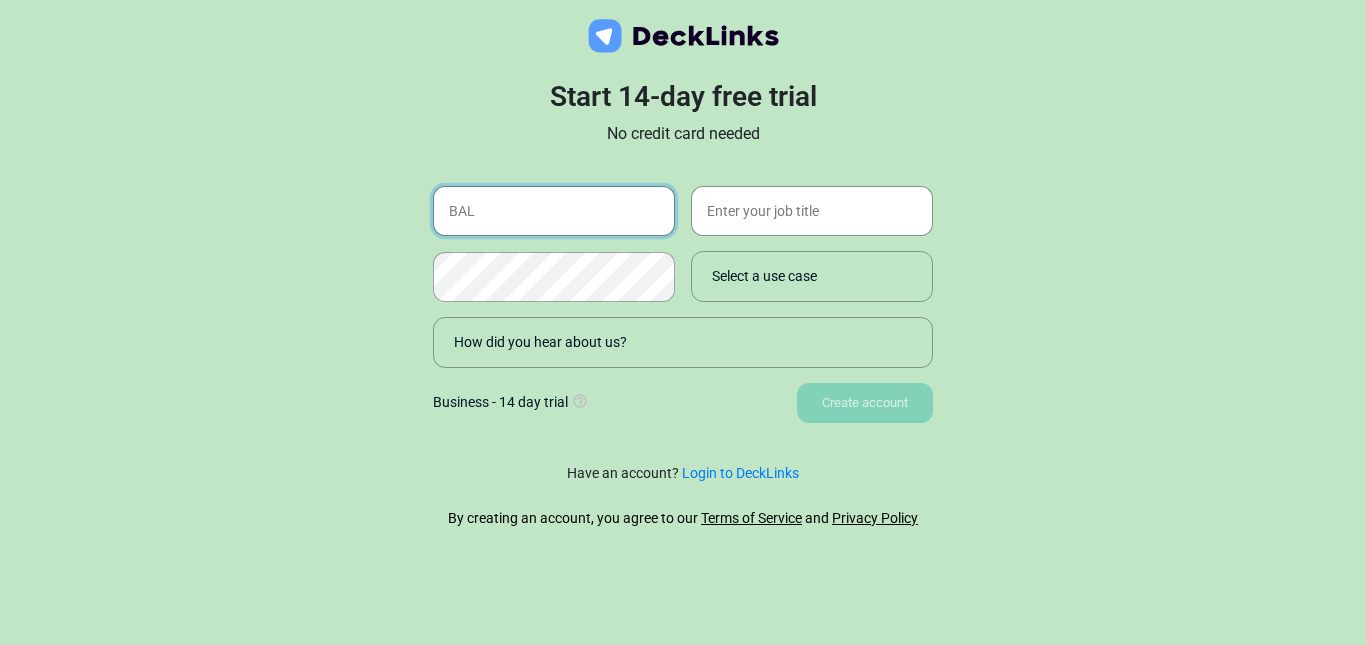 type on "BAL" 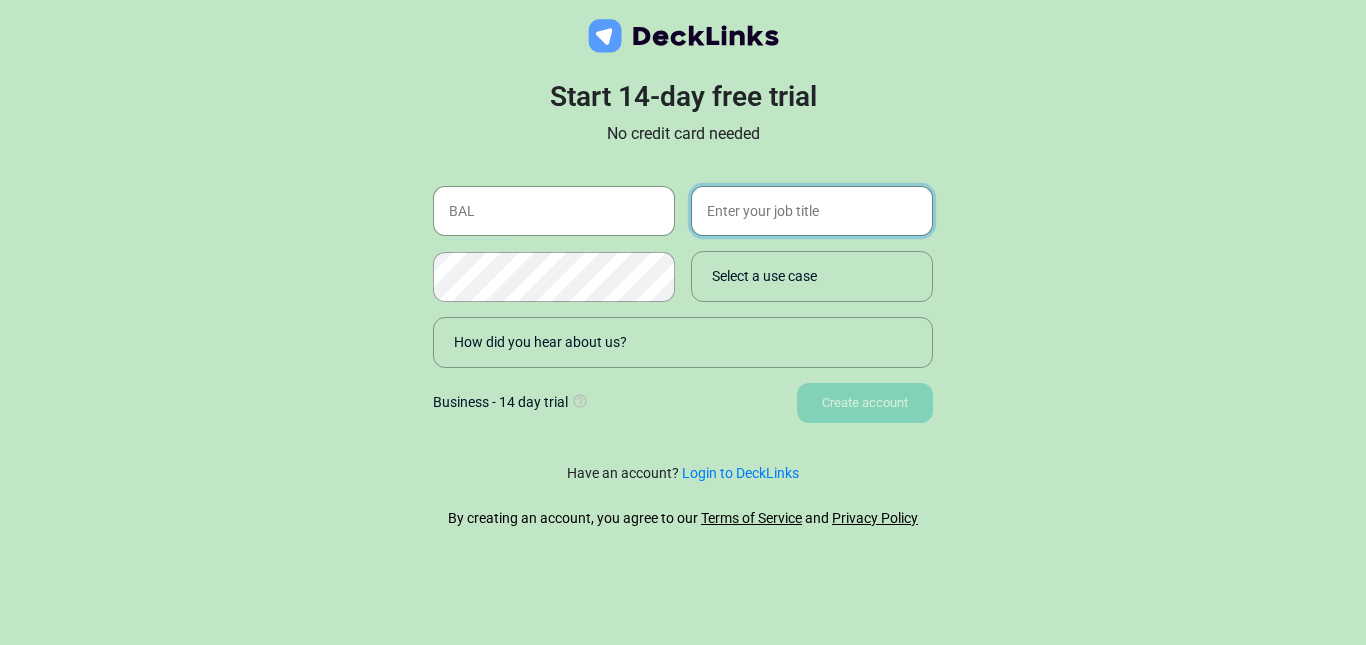 click at bounding box center [812, 211] 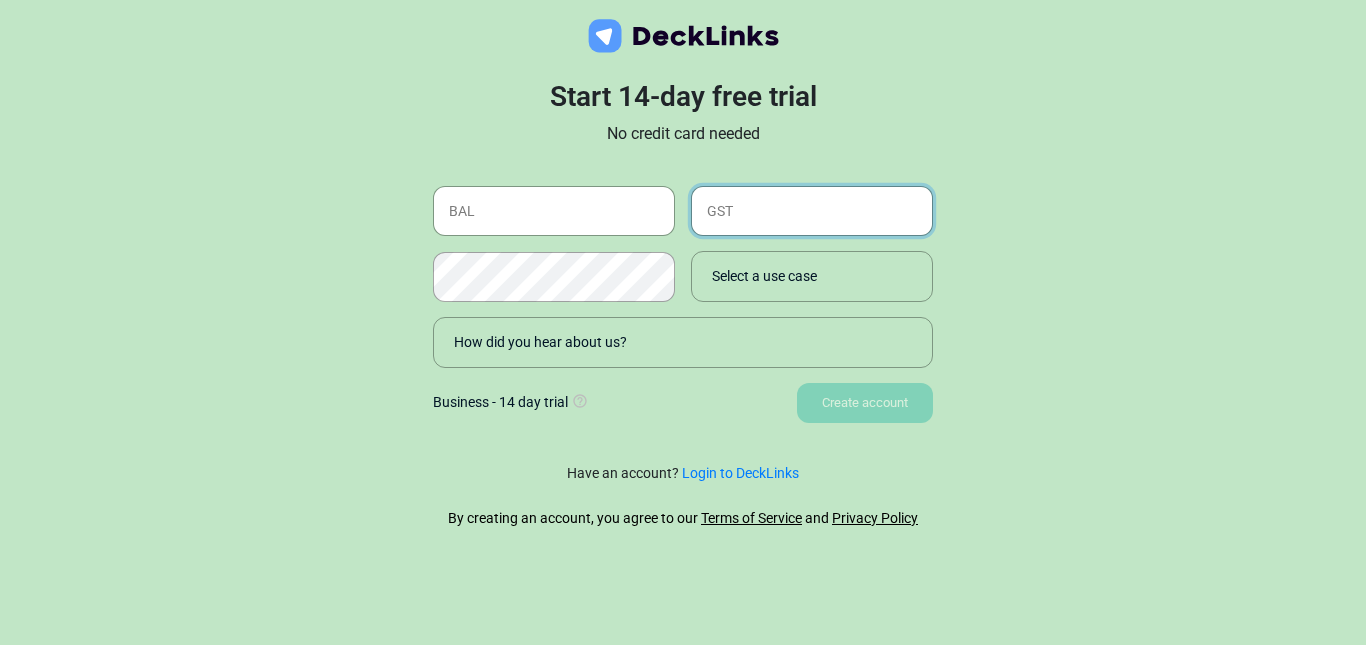 type on "GST" 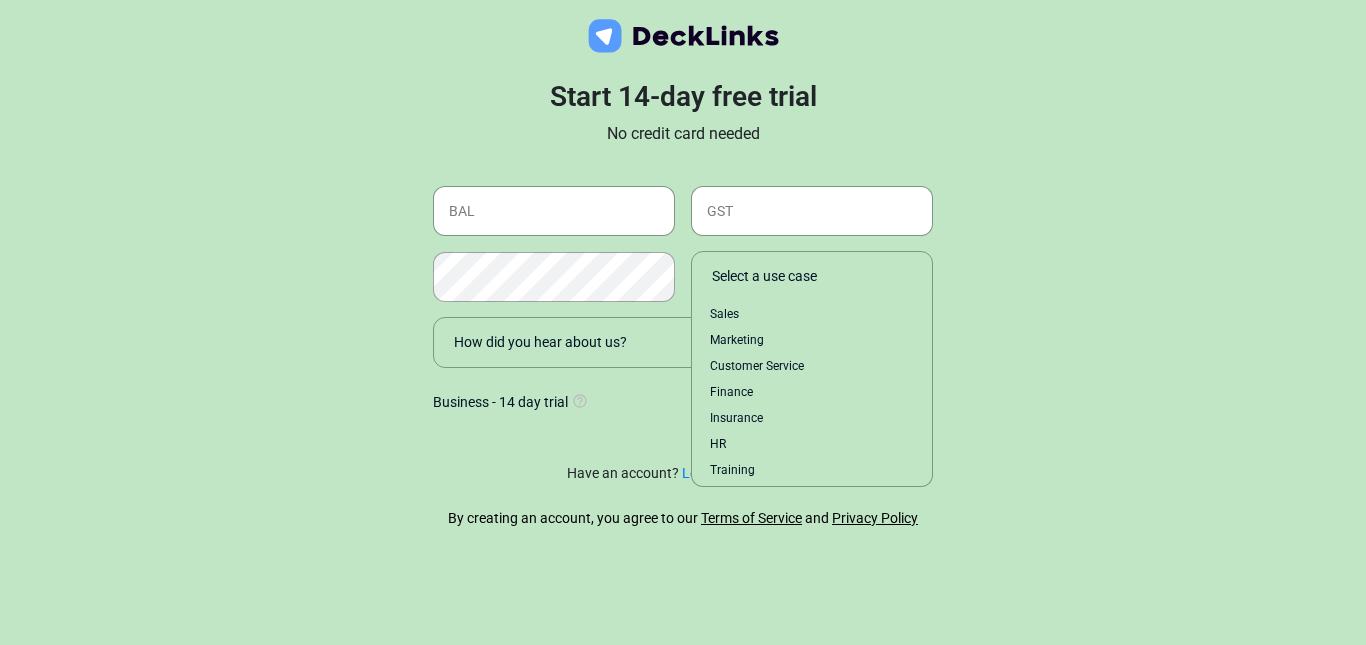 click on "Select a use case" at bounding box center (817, 276) 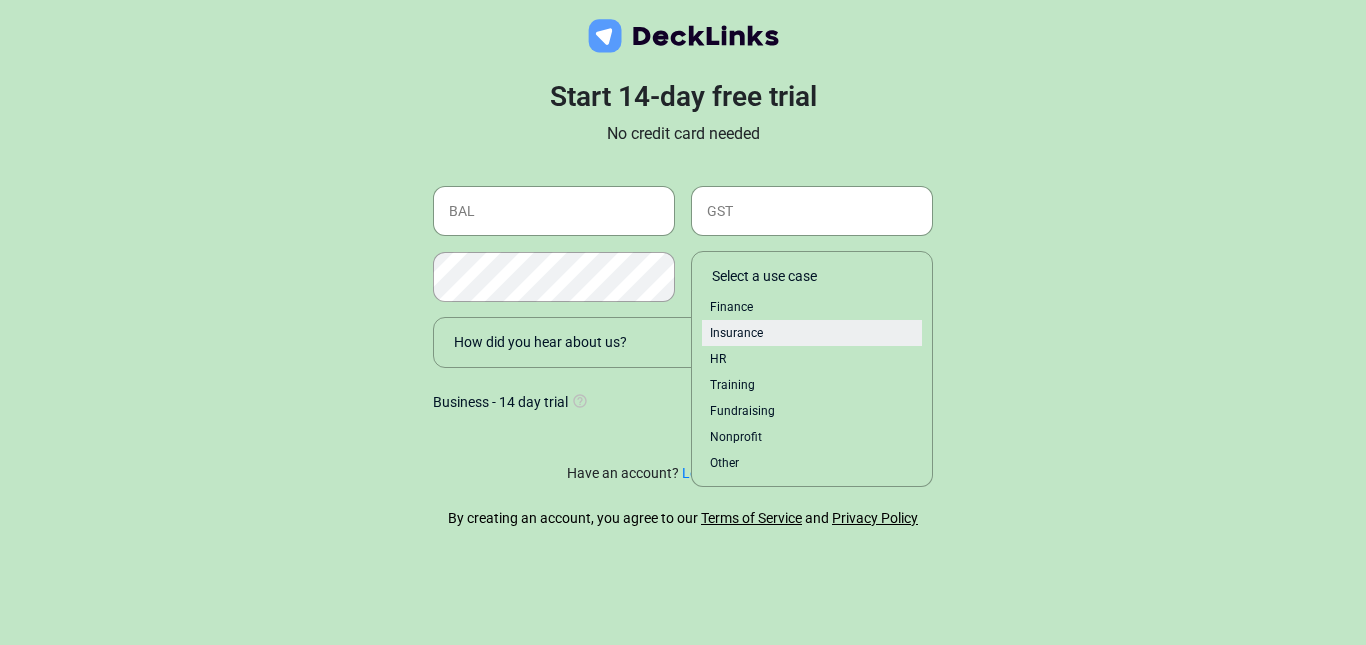 scroll, scrollTop: 0, scrollLeft: 0, axis: both 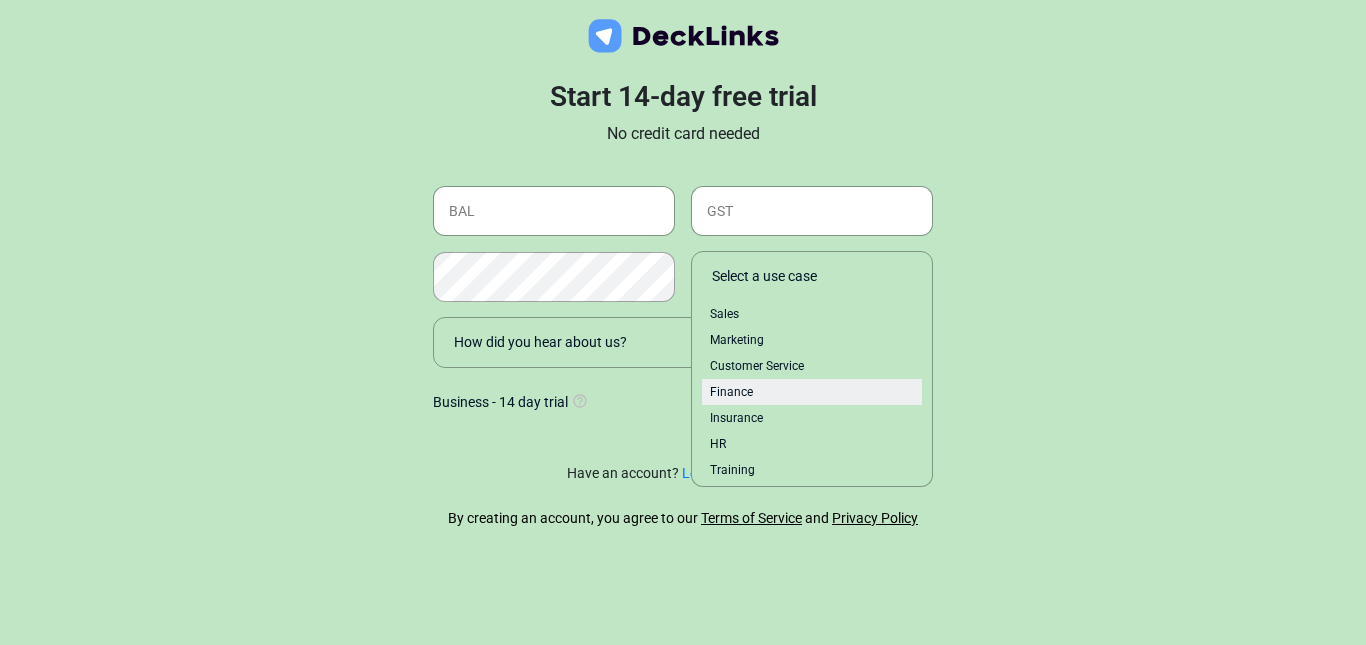 click on "Finance" at bounding box center (812, 392) 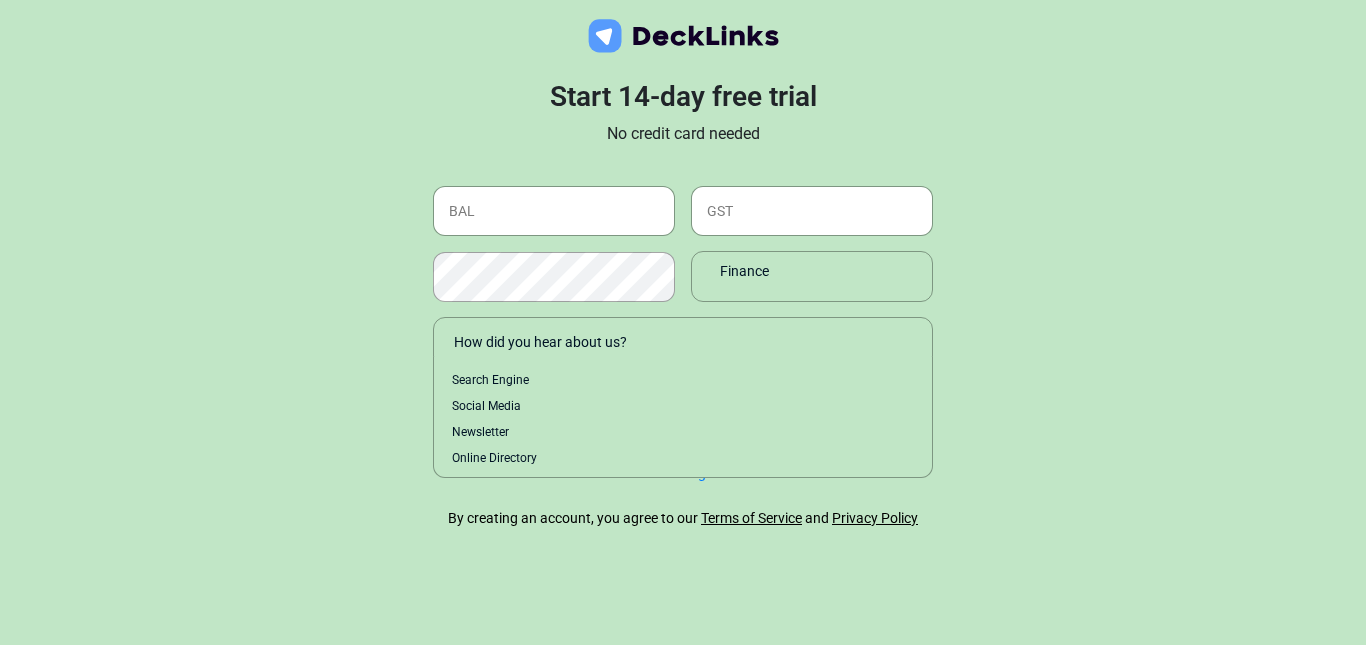 click on "How did you hear about us?" at bounding box center [678, 342] 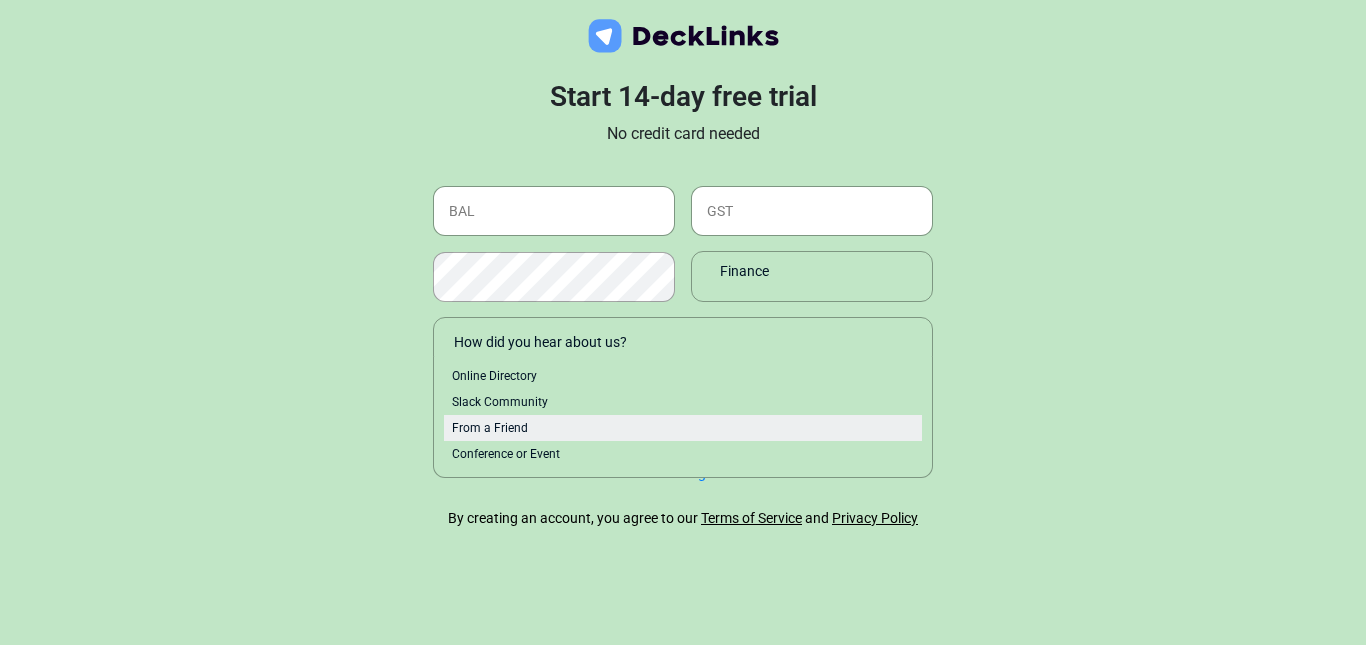 click on "From a Friend" at bounding box center (683, 428) 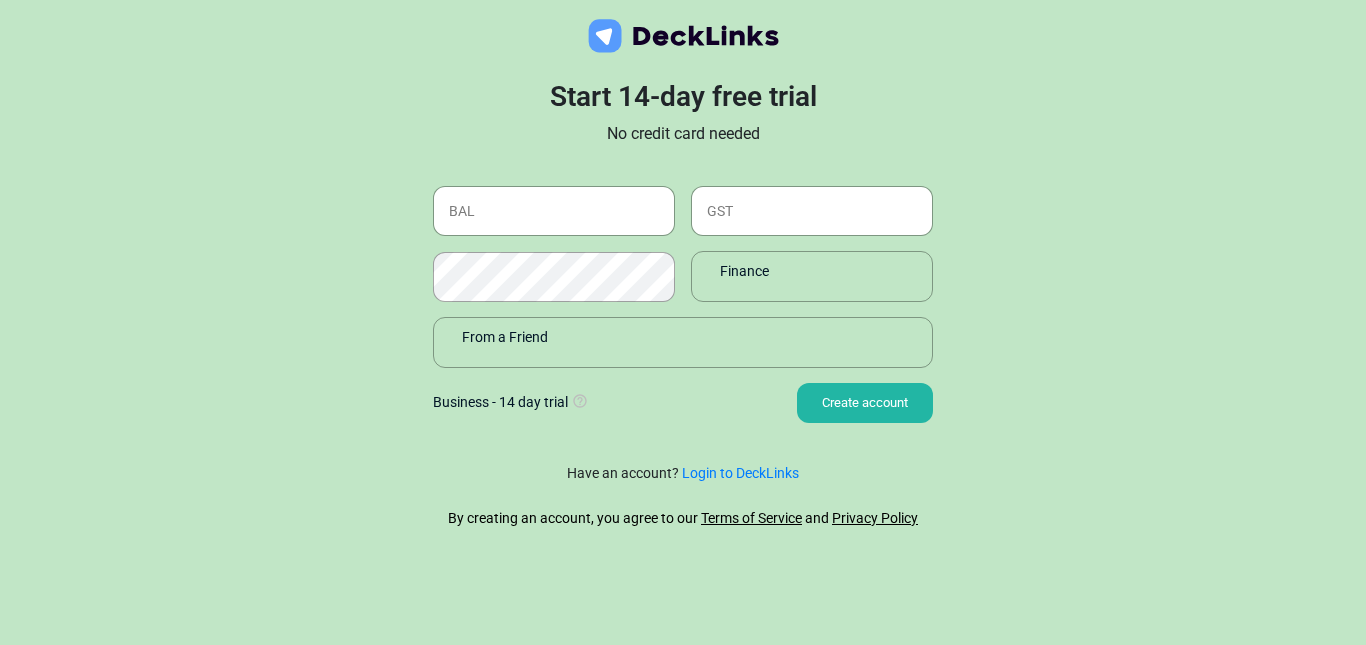 click on "Create account" at bounding box center [865, 403] 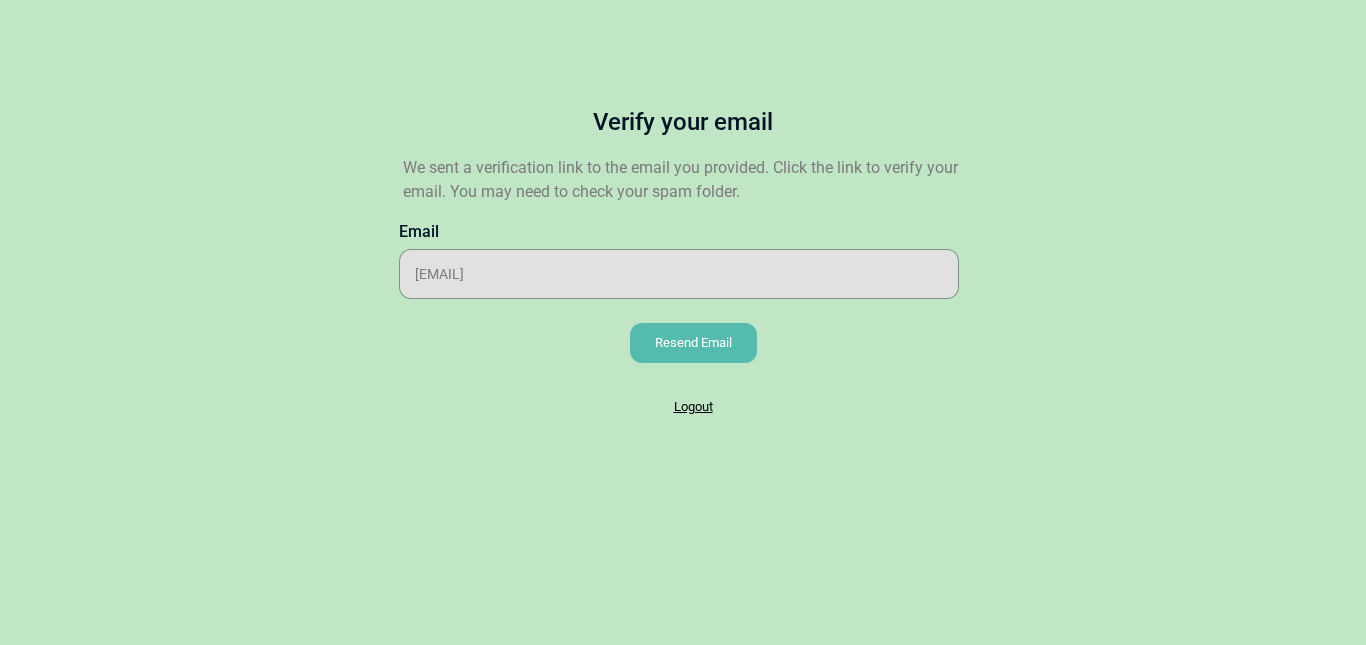 click on "Logout" at bounding box center [693, 407] 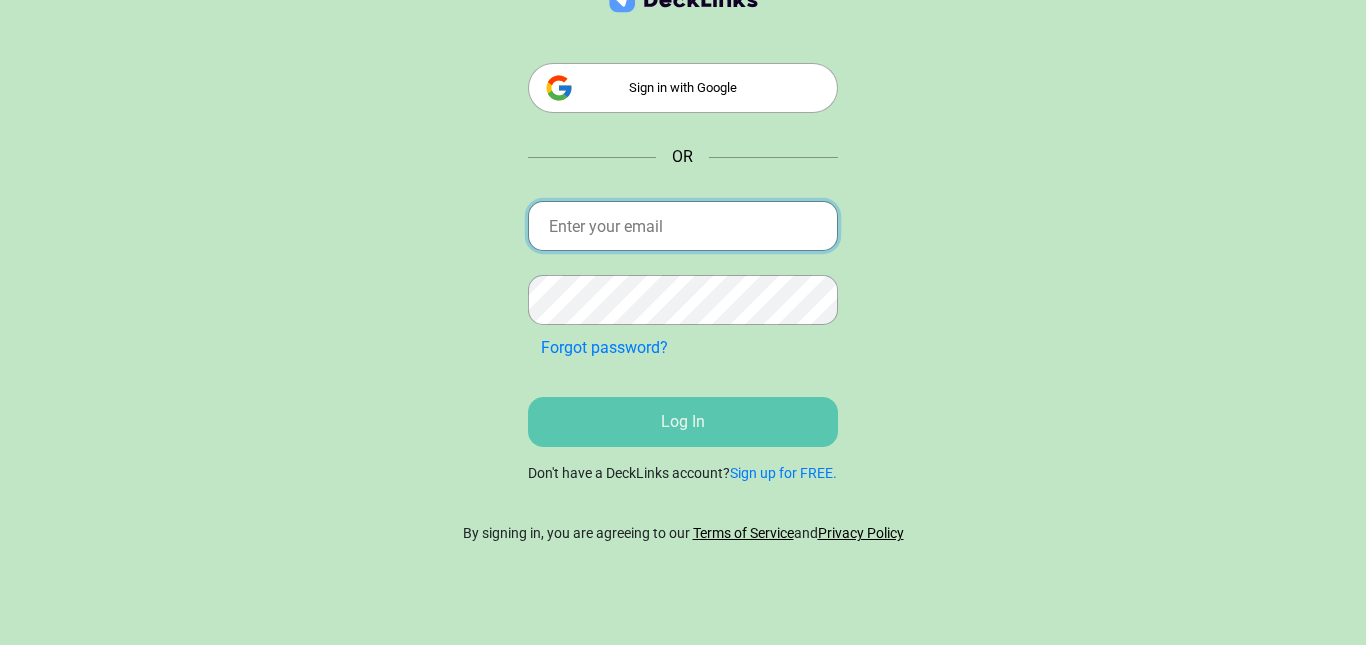 click at bounding box center [683, 226] 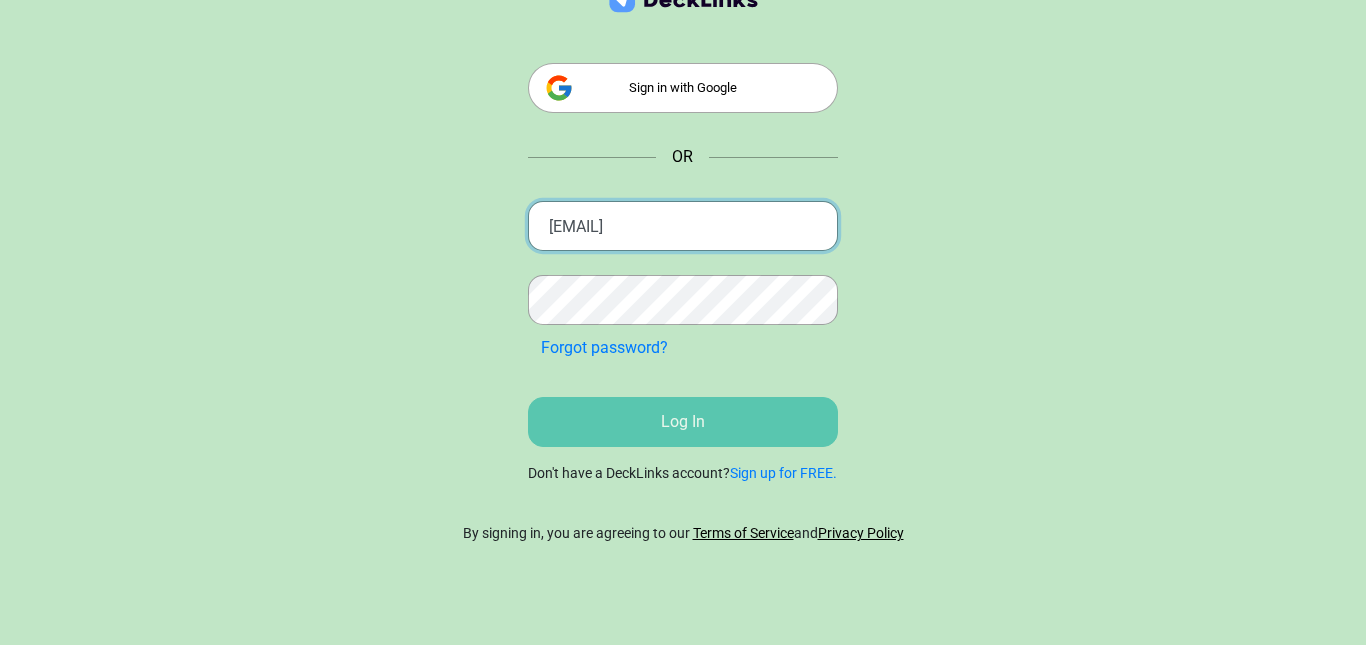 type on "[EMAIL]" 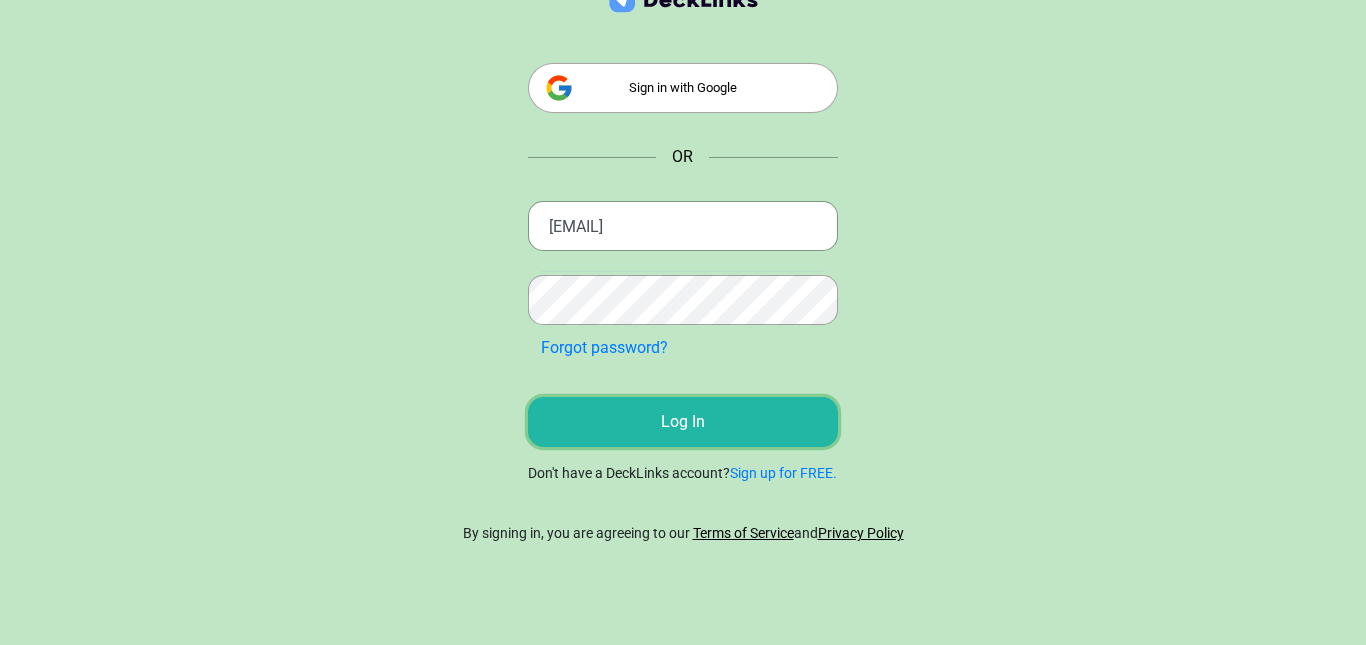click on "Log In" at bounding box center [683, 422] 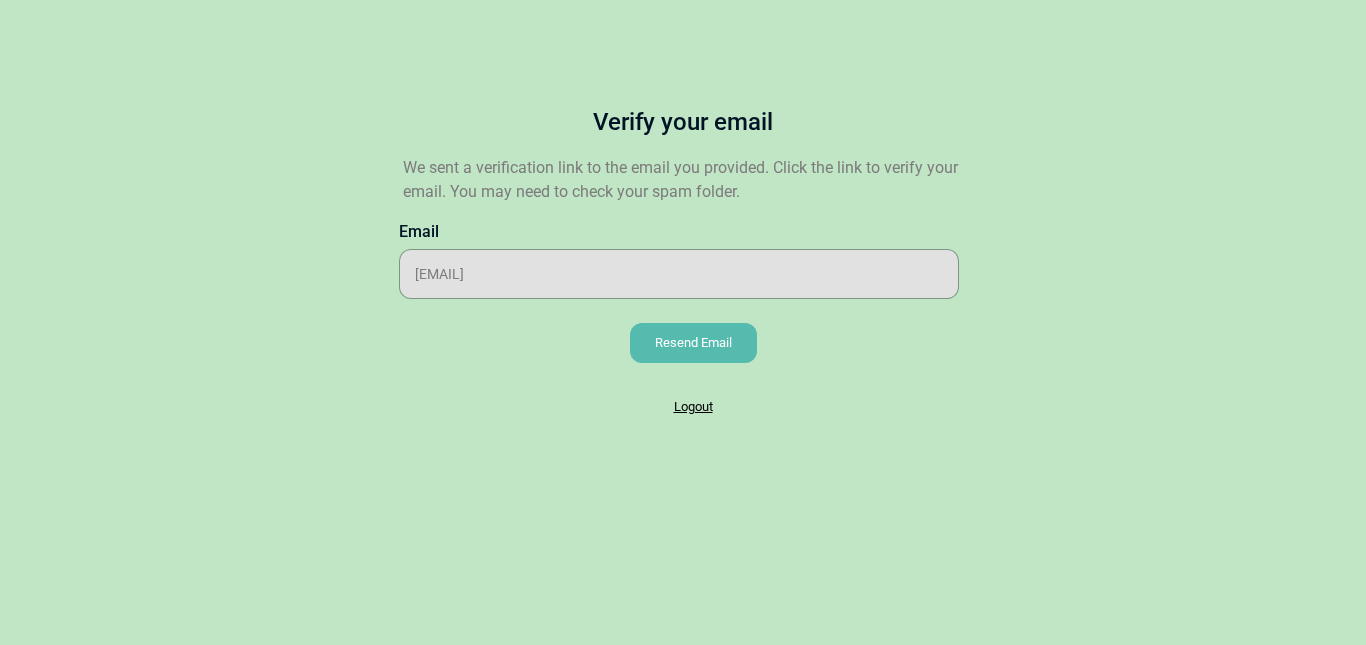 click on "Resend Email" at bounding box center [693, 343] 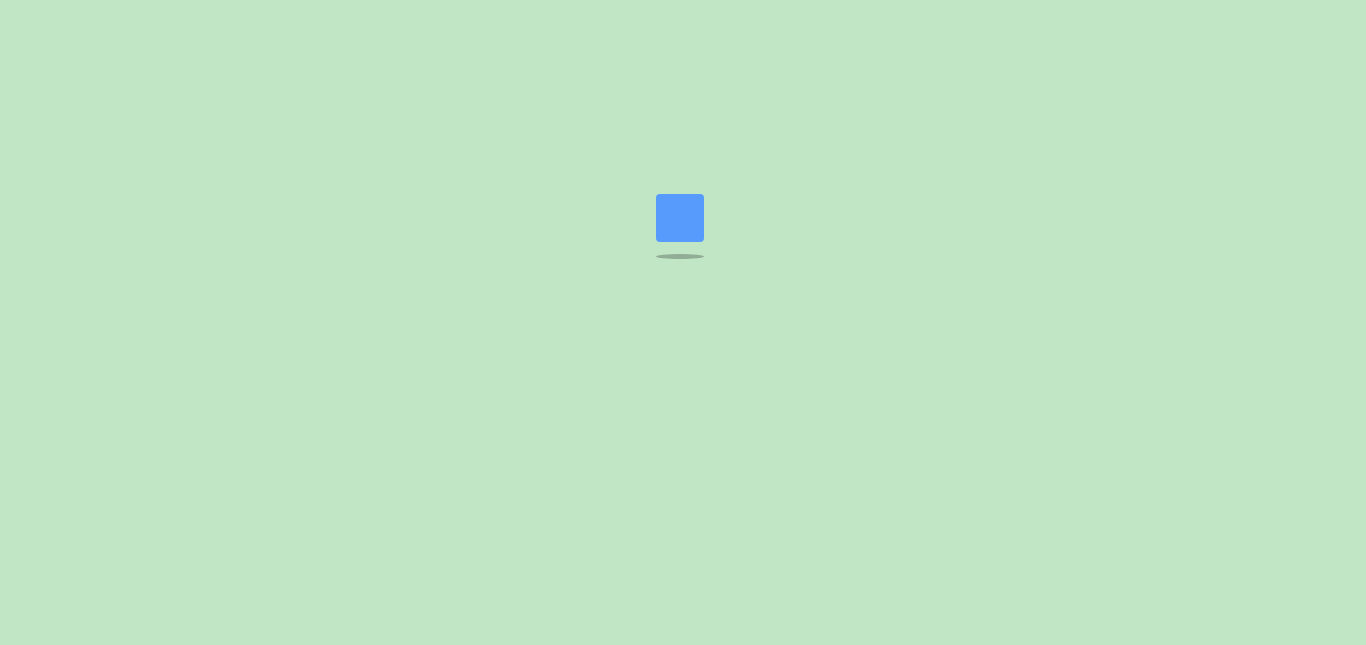 scroll, scrollTop: 0, scrollLeft: 0, axis: both 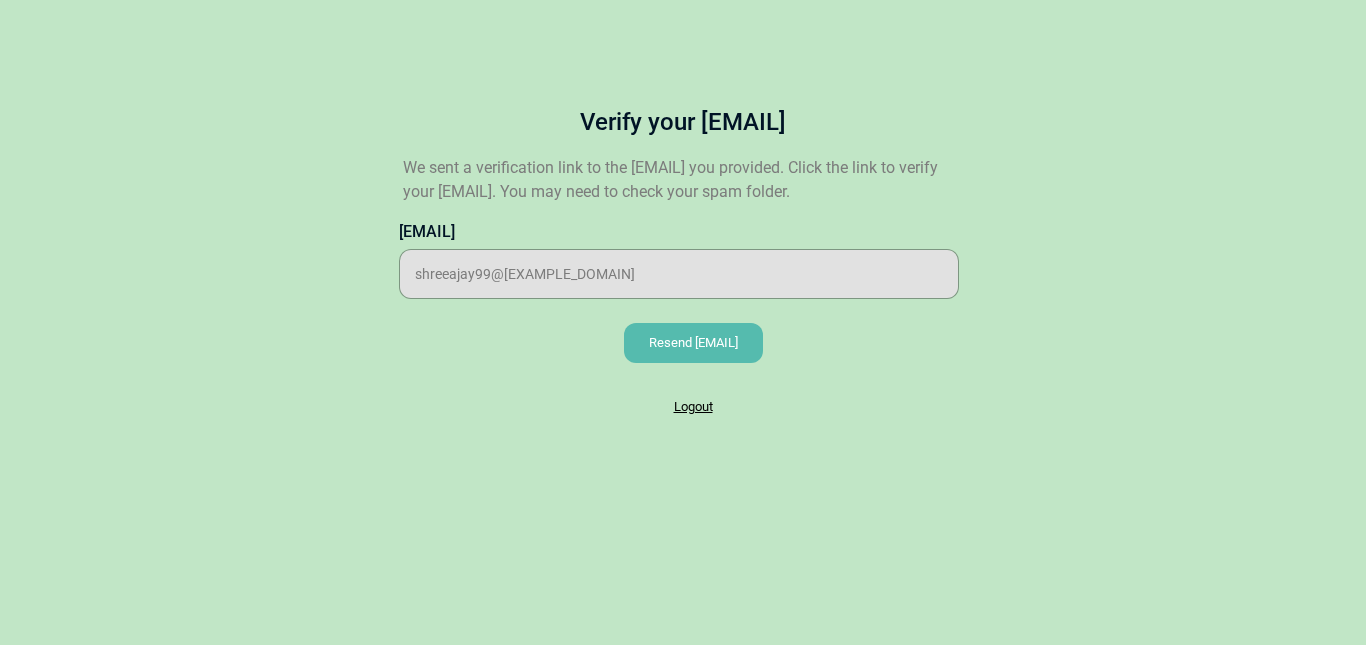 click on "Resend Email" at bounding box center [693, 343] 